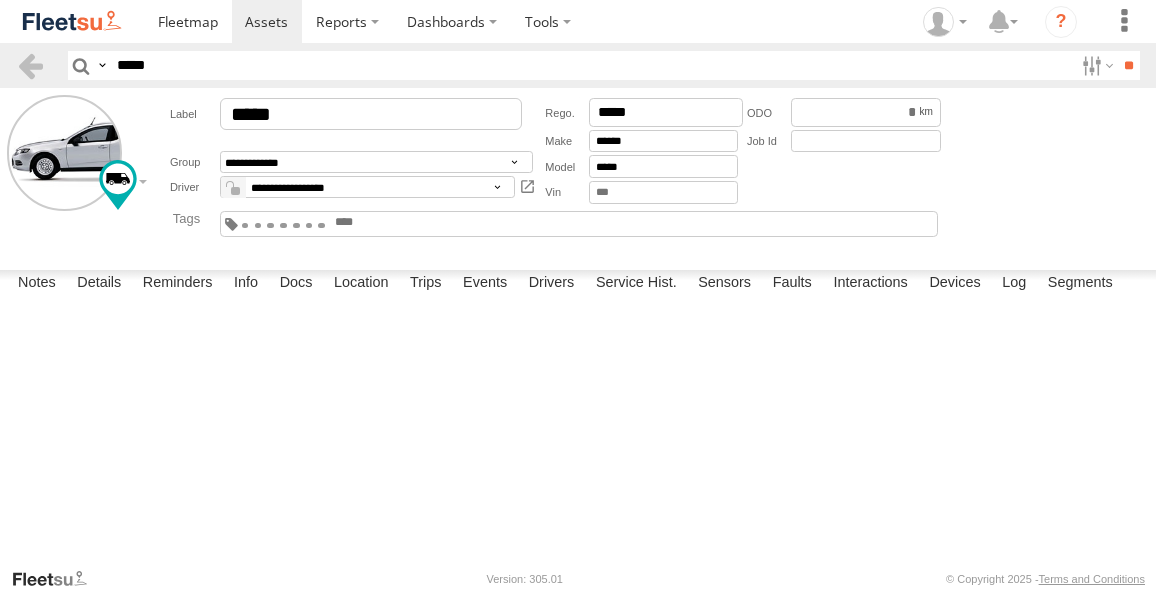 scroll, scrollTop: 0, scrollLeft: 0, axis: both 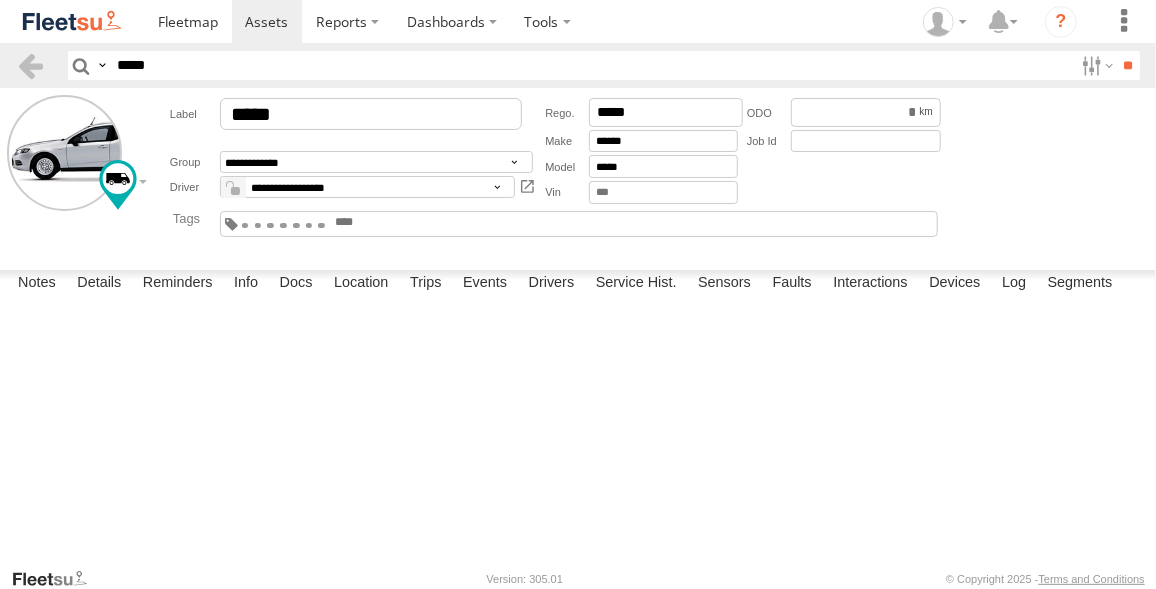 click on "*****" at bounding box center [591, 65] 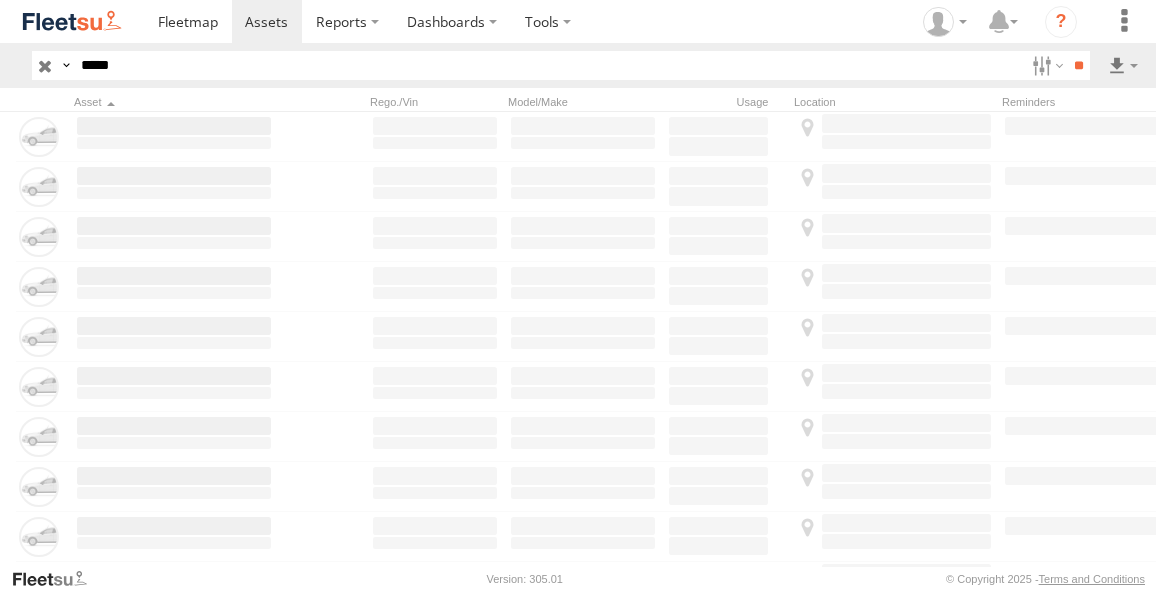 scroll, scrollTop: 0, scrollLeft: 0, axis: both 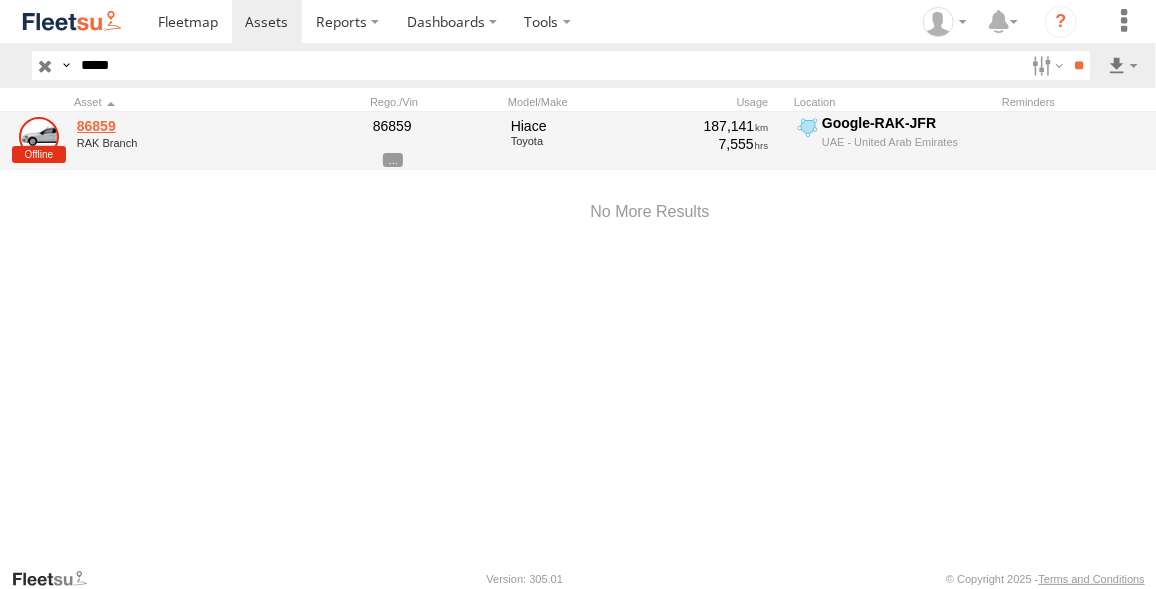 click on "86859" at bounding box center [174, 126] 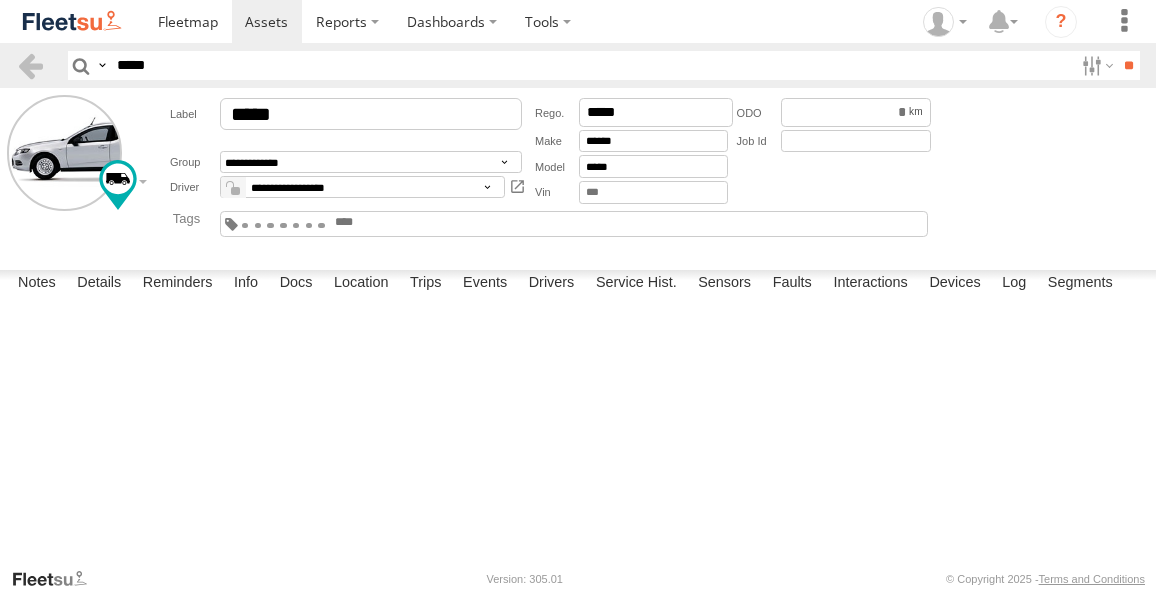 scroll, scrollTop: 0, scrollLeft: 0, axis: both 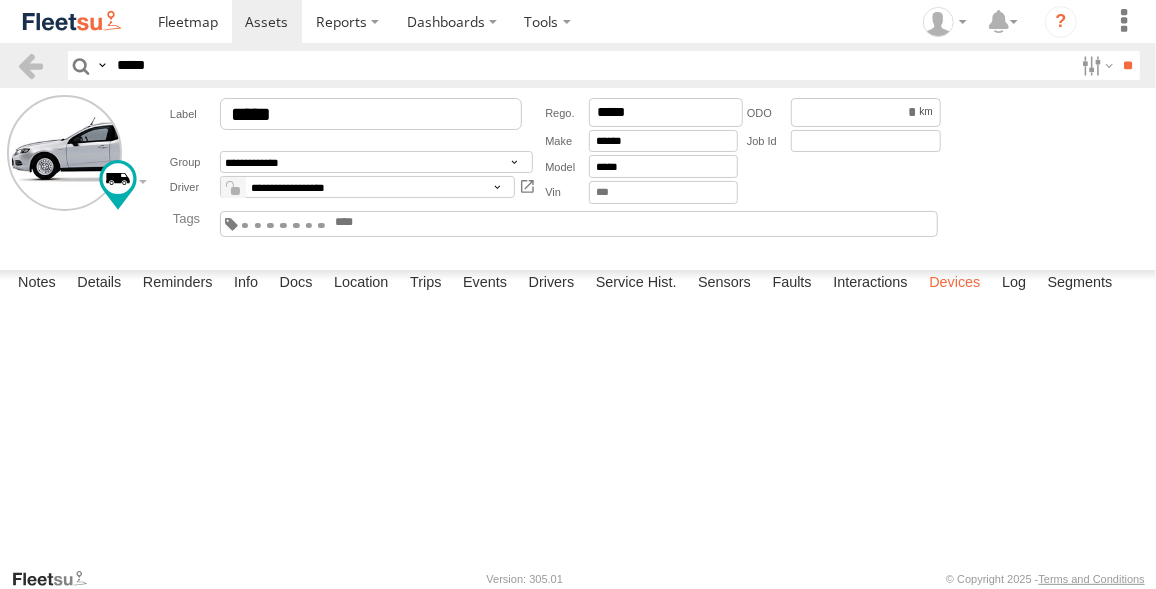 click on "Devices" at bounding box center (954, 284) 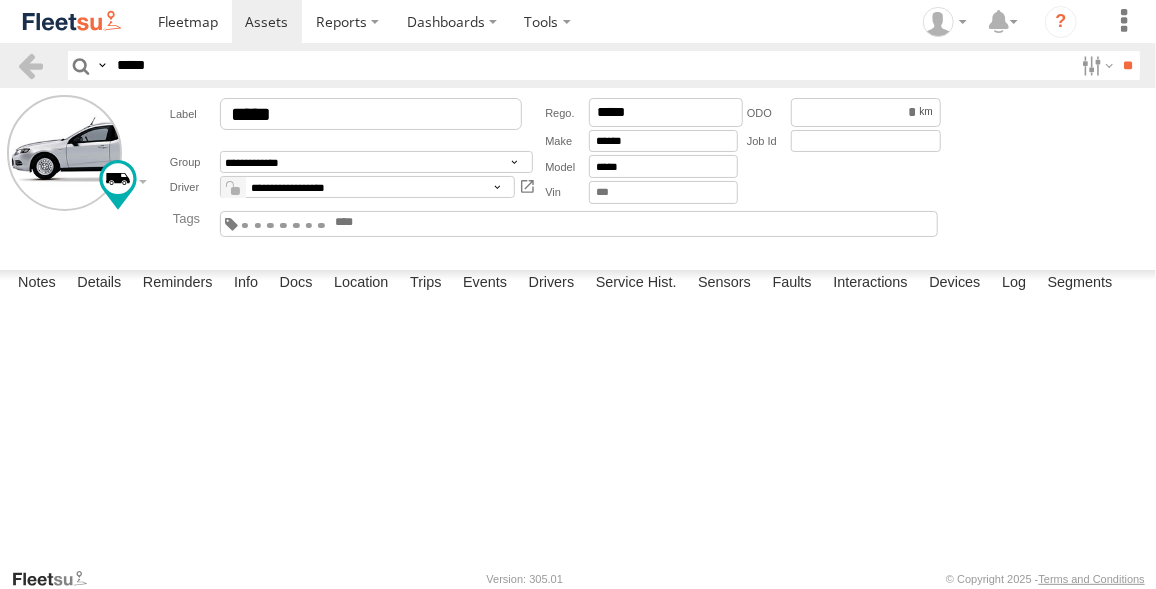 drag, startPoint x: 83, startPoint y: 336, endPoint x: 139, endPoint y: 361, distance: 61.326992 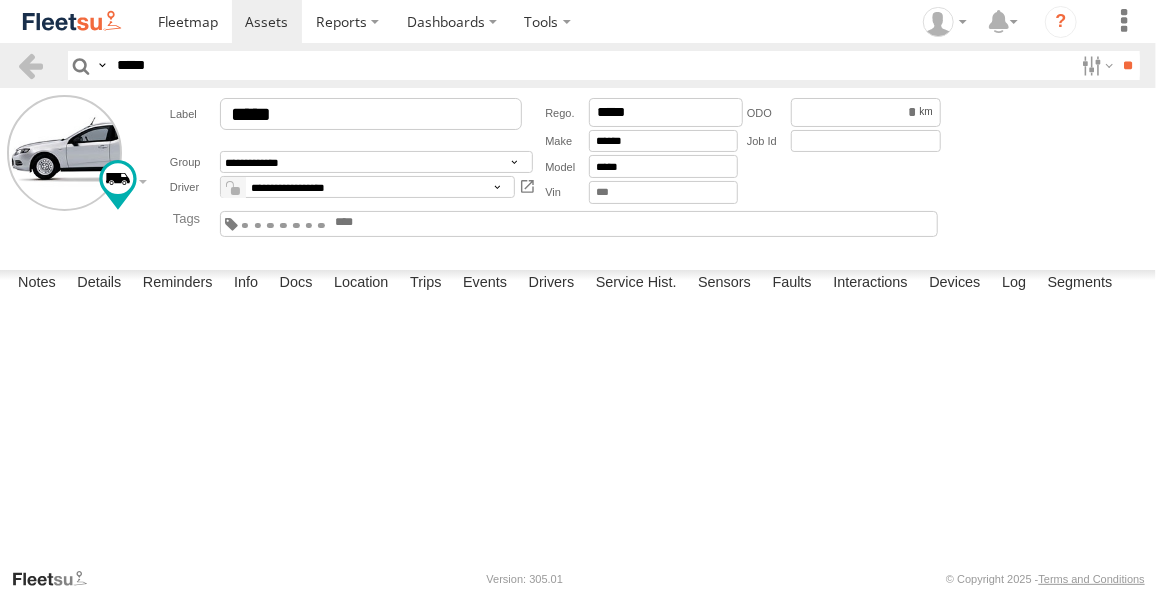 drag, startPoint x: 139, startPoint y: 361, endPoint x: 206, endPoint y: 353, distance: 67.47592 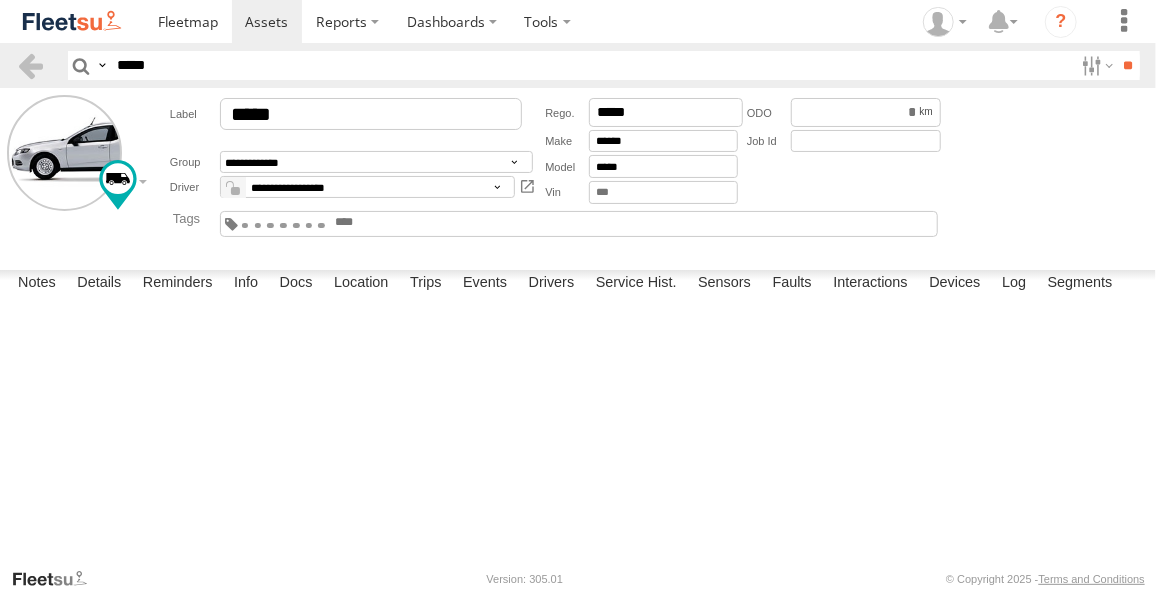 click on "353635119810410
UAE - United Arab Emirates
Offline
Plug N Play
4.50
16:17 20/10/2022
08:28 22/11/2022
22:06 19/07/2025
22:06 19/07/2025" at bounding box center (0, 0) 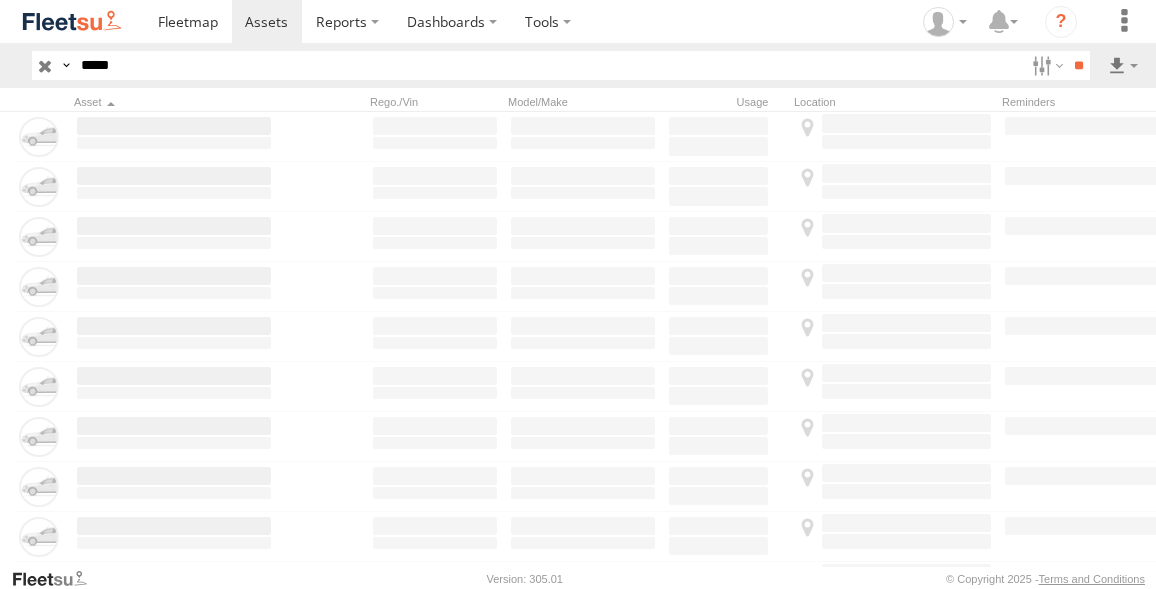 scroll, scrollTop: 0, scrollLeft: 0, axis: both 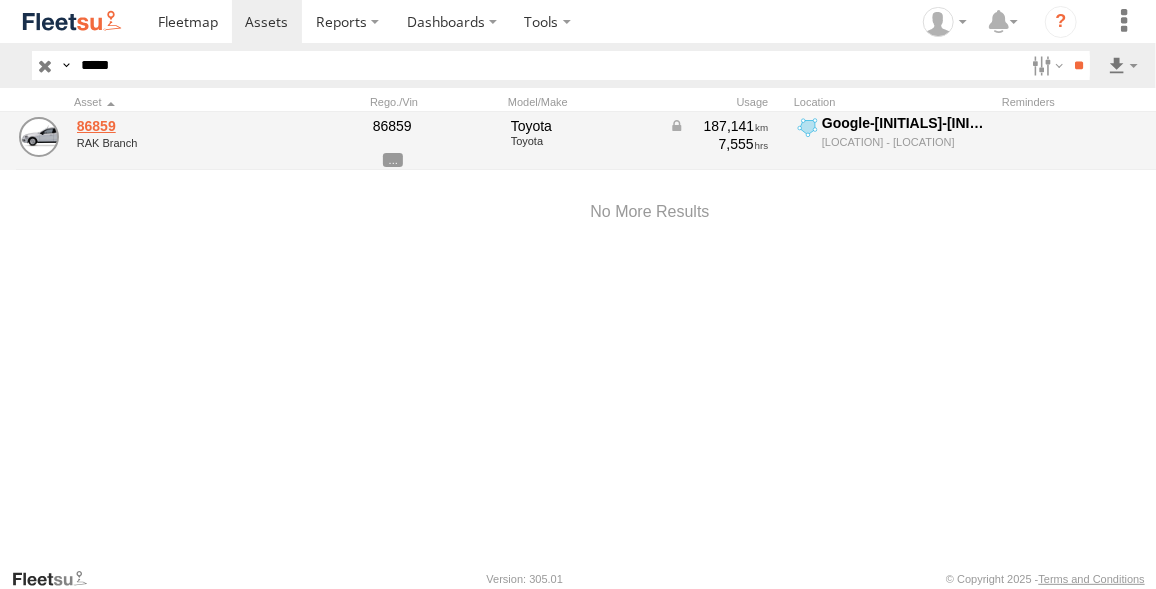 click on "86859" at bounding box center (174, 126) 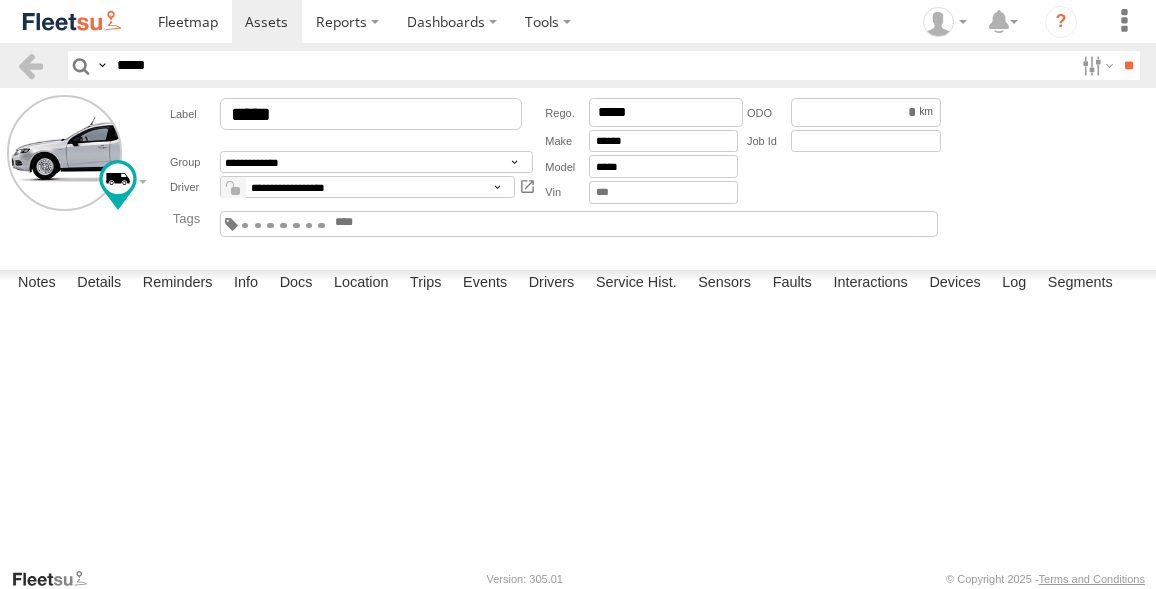 scroll, scrollTop: 0, scrollLeft: 0, axis: both 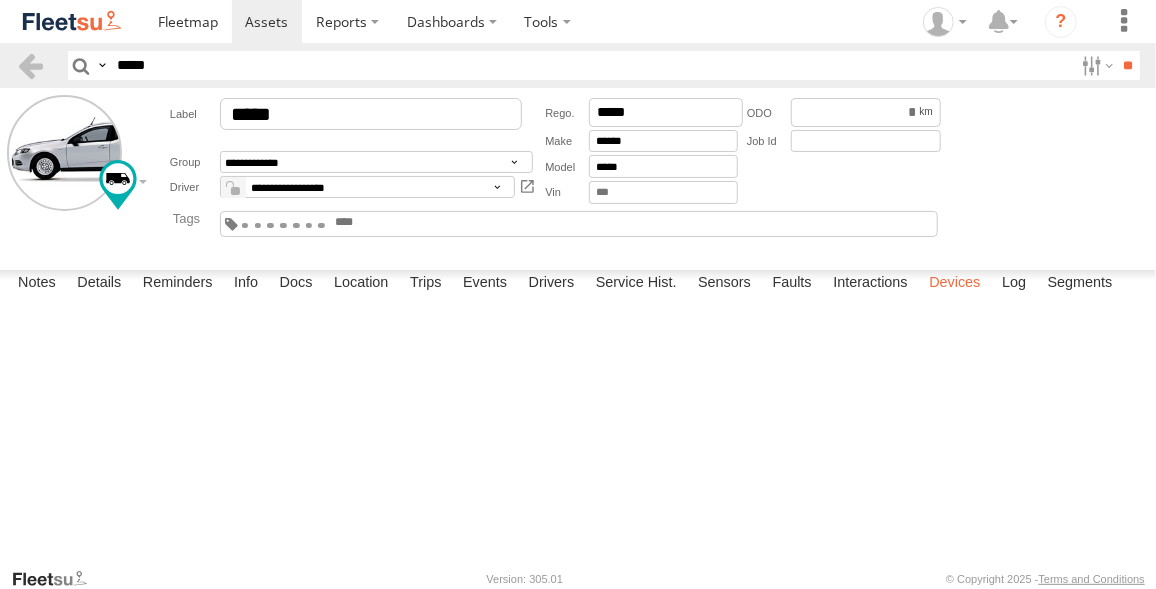 click on "Devices" at bounding box center [954, 284] 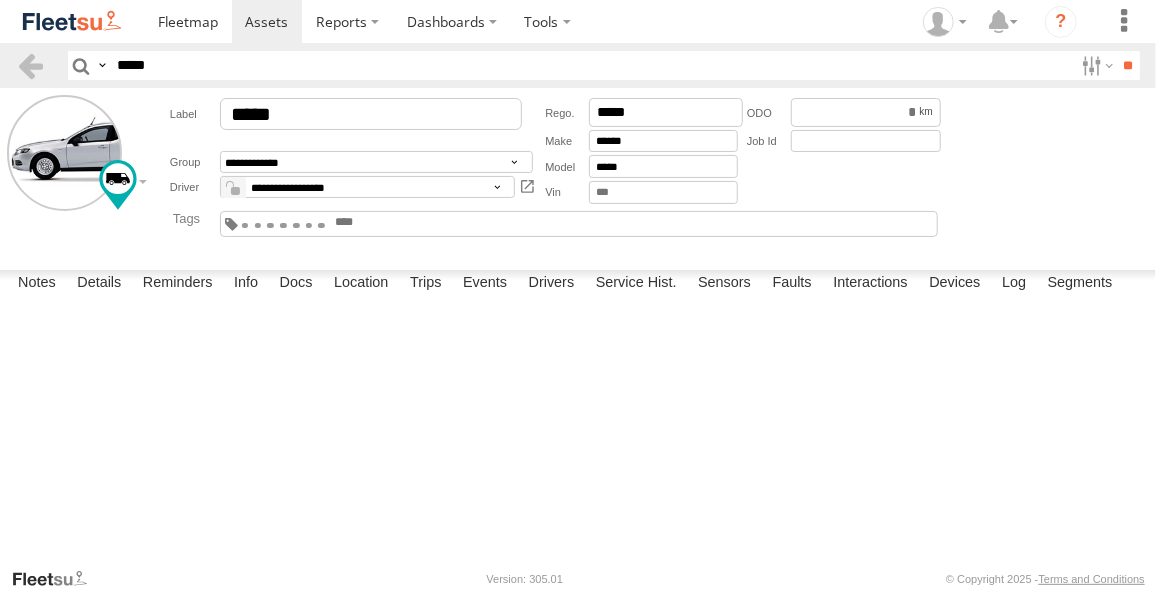 click on "*****" at bounding box center (591, 65) 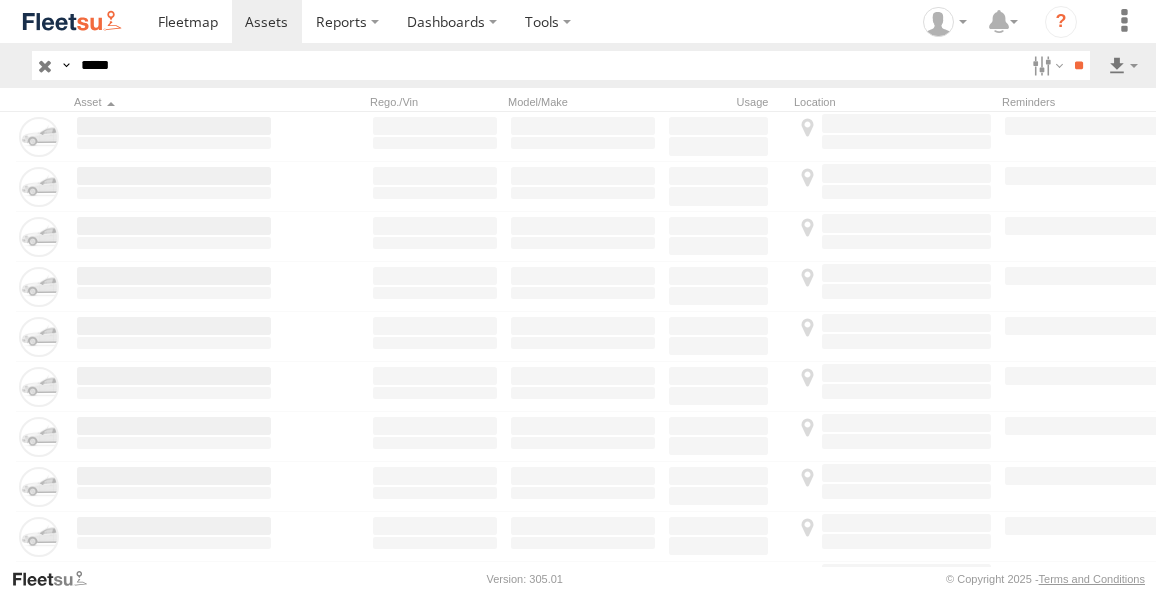 scroll, scrollTop: 0, scrollLeft: 0, axis: both 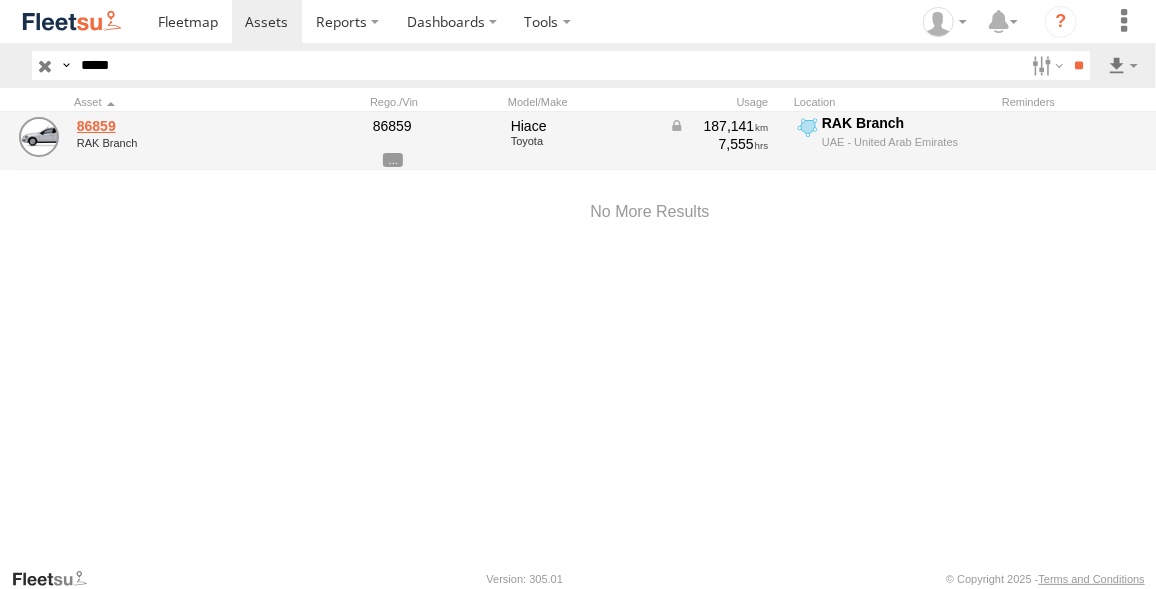 click on "86859" at bounding box center (174, 126) 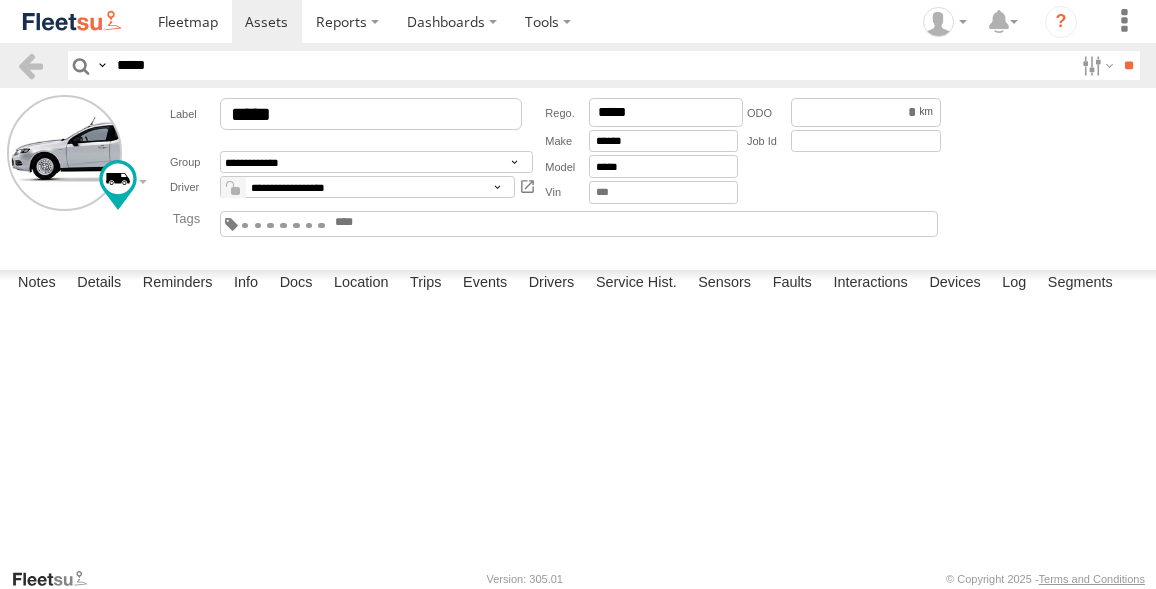 scroll, scrollTop: 0, scrollLeft: 0, axis: both 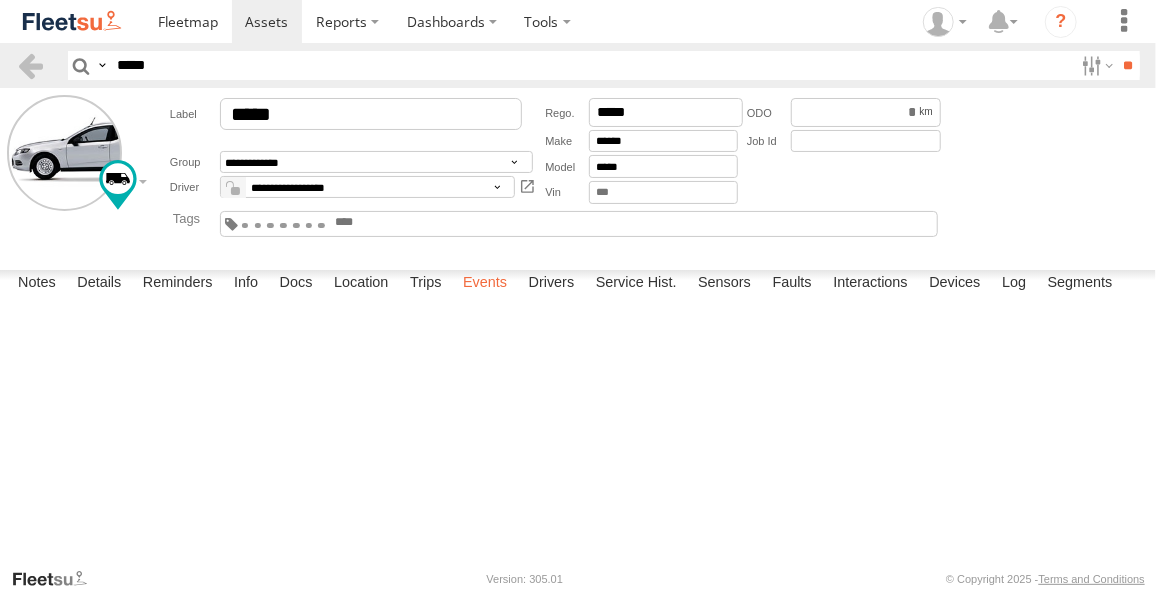 click on "Events" at bounding box center (485, 284) 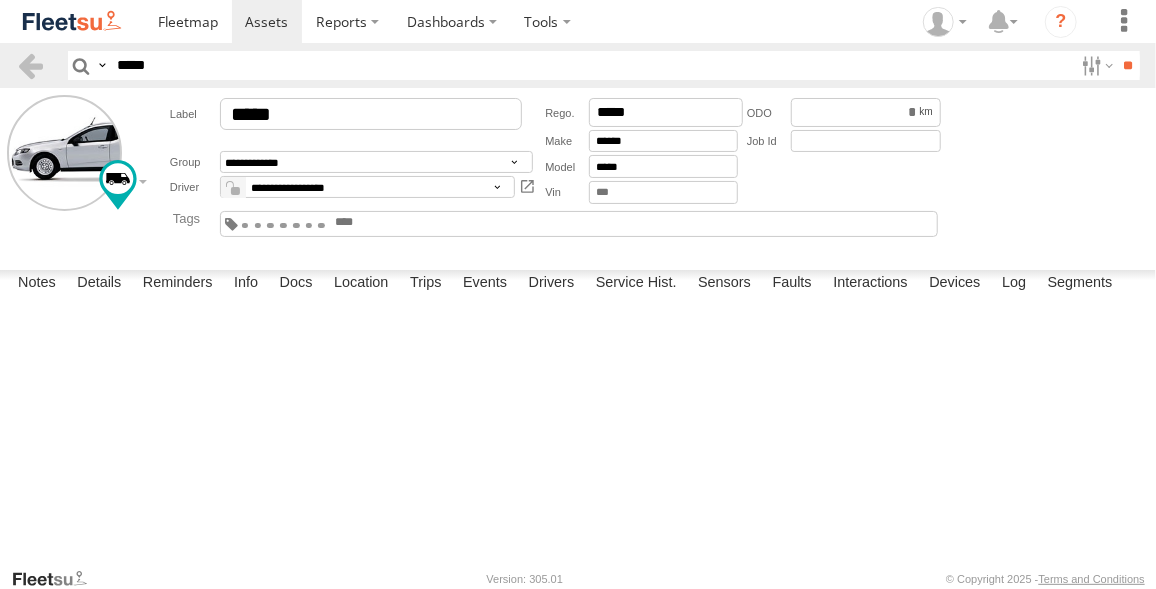 scroll, scrollTop: 0, scrollLeft: 0, axis: both 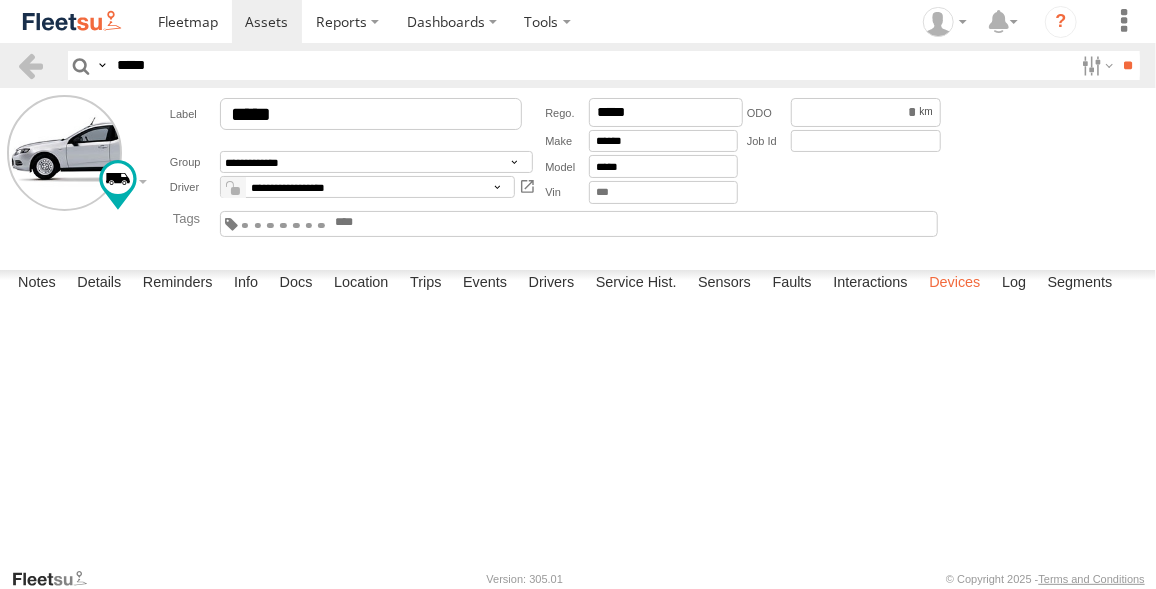 click on "Devices" at bounding box center (954, 284) 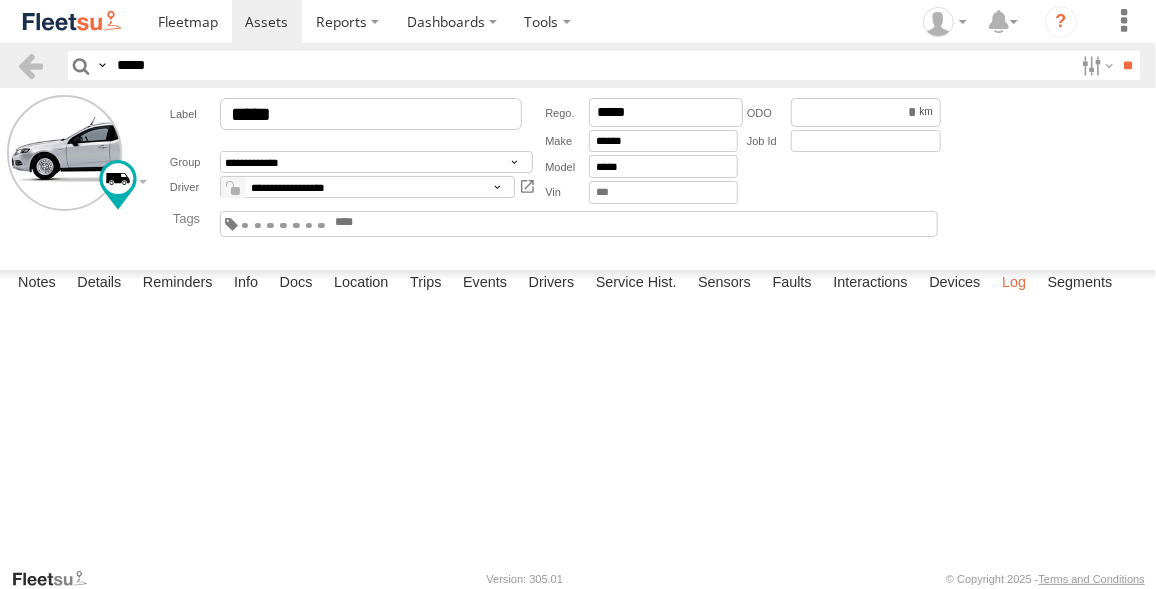 click on "Log" at bounding box center (1014, 284) 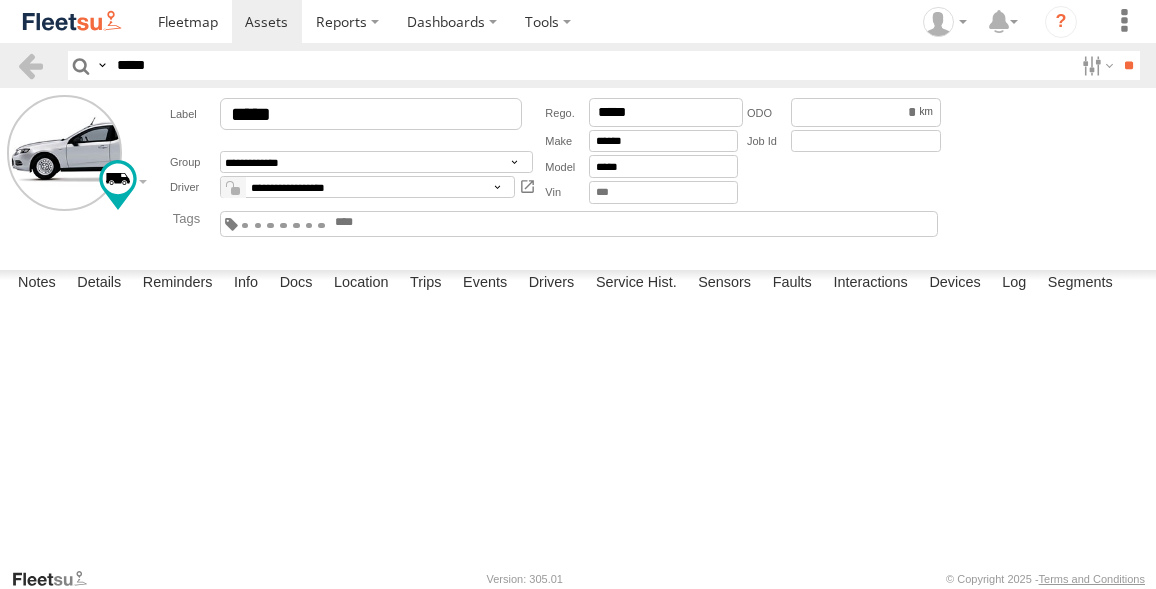 scroll, scrollTop: 0, scrollLeft: 0, axis: both 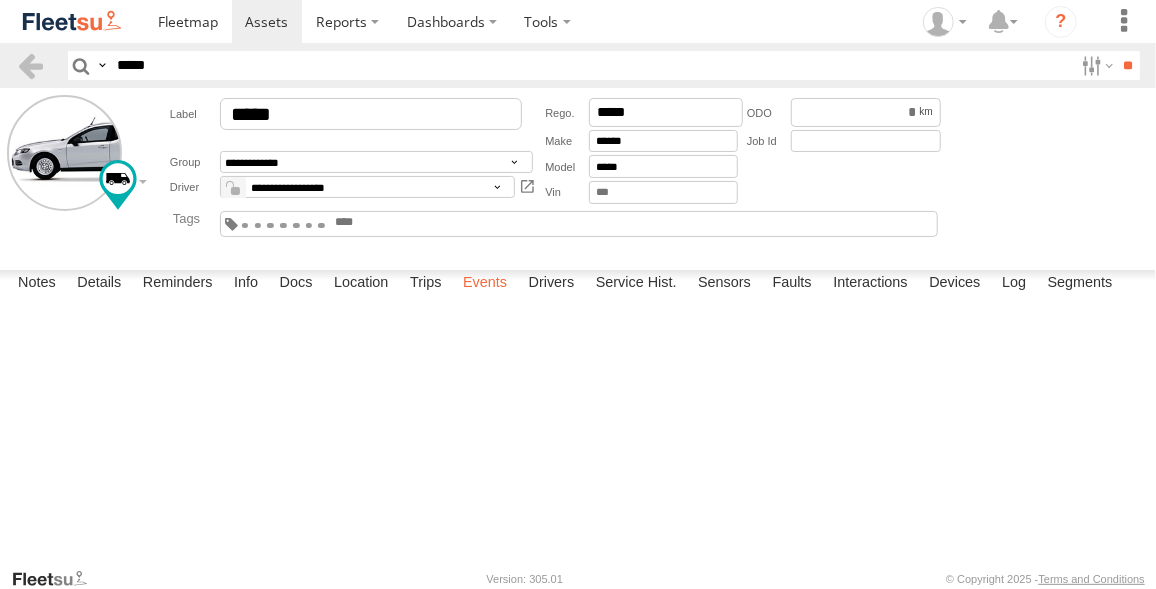 click on "Events" at bounding box center (485, 284) 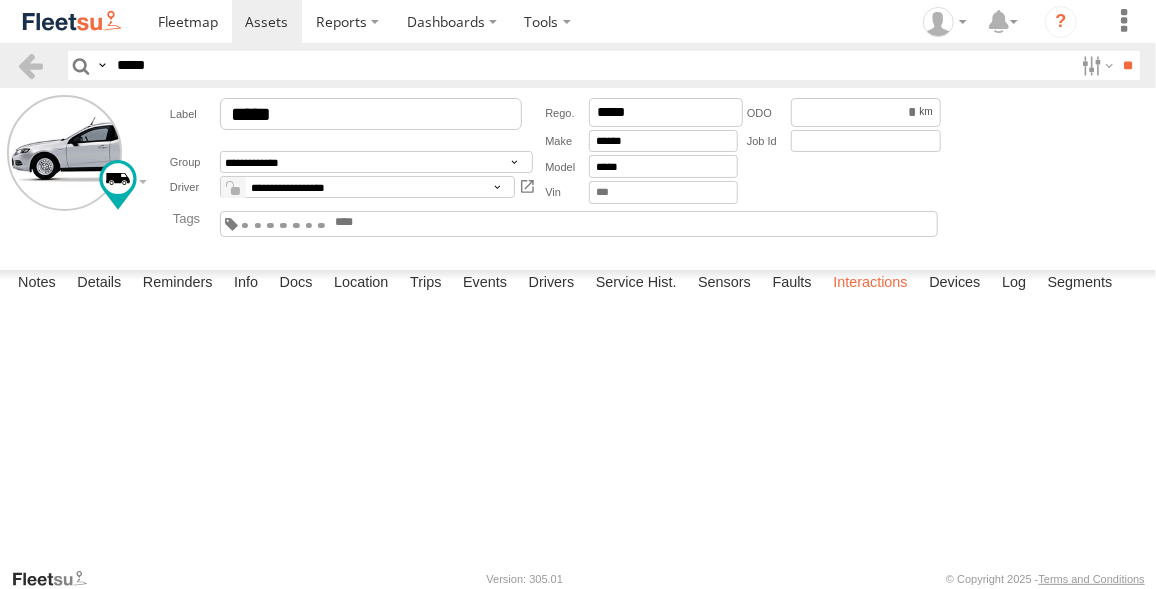 click on "Interactions" at bounding box center (870, 284) 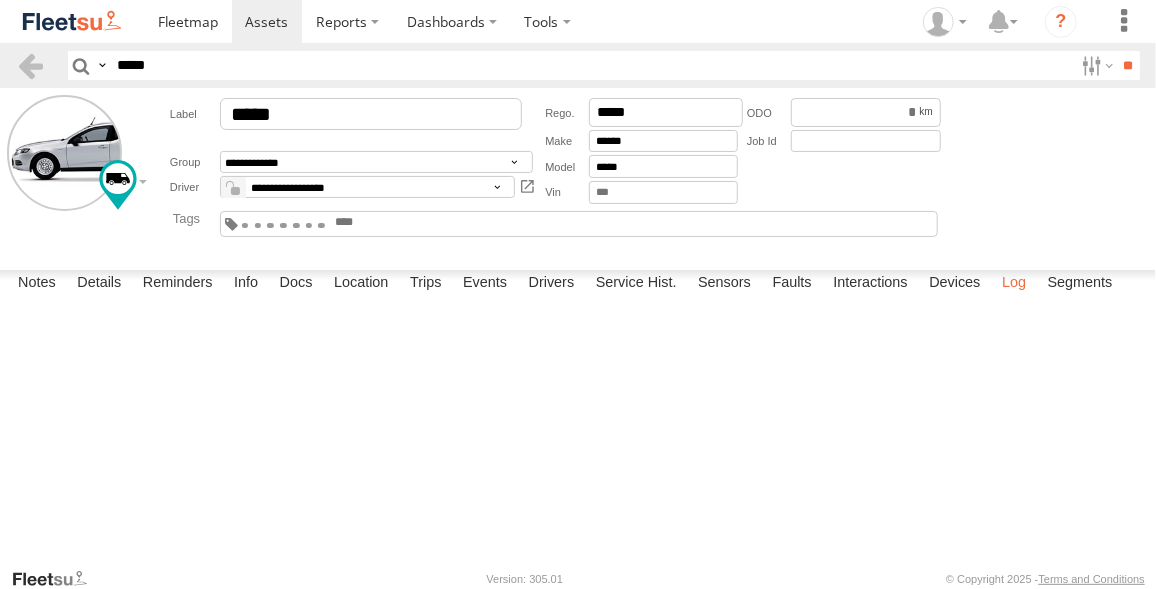 click on "Log" at bounding box center (1014, 284) 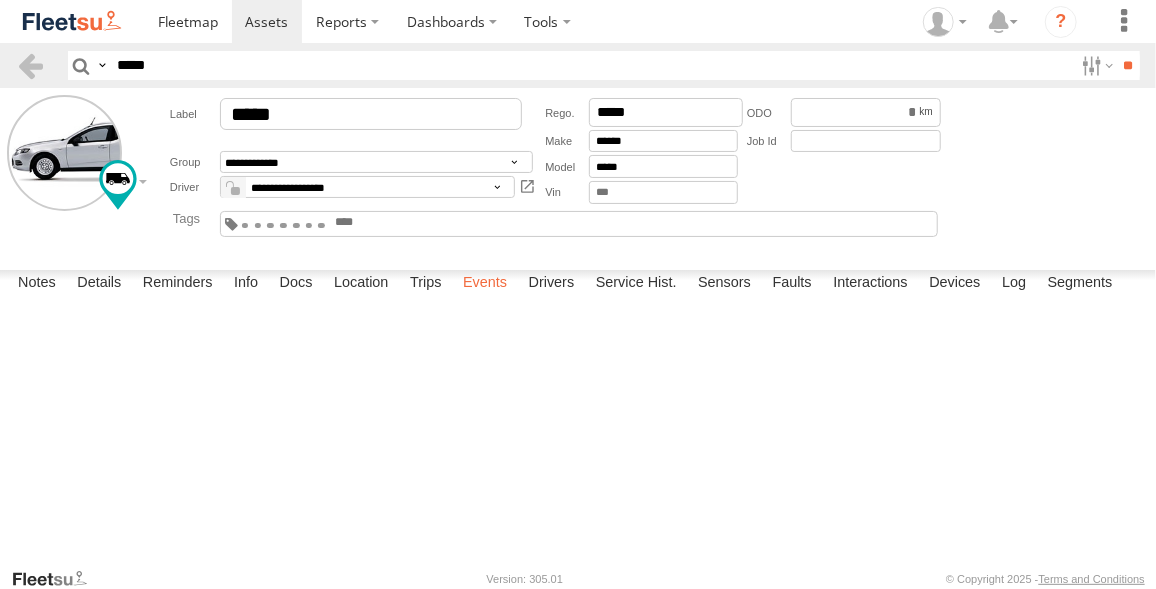 click on "Events" at bounding box center (485, 284) 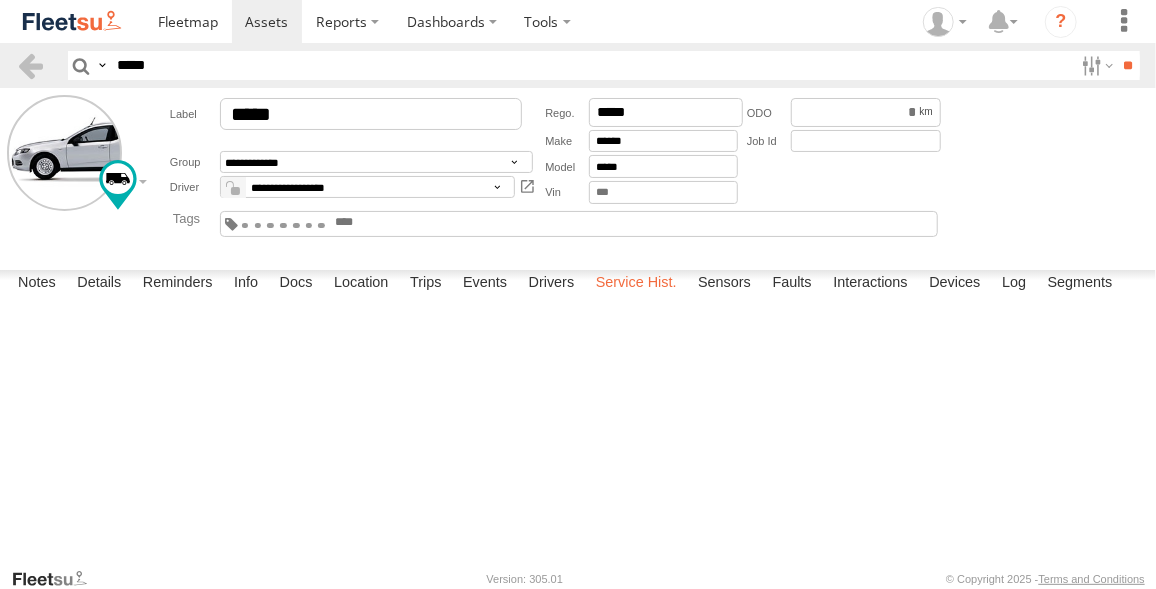 click on "Service Hist." at bounding box center [636, 284] 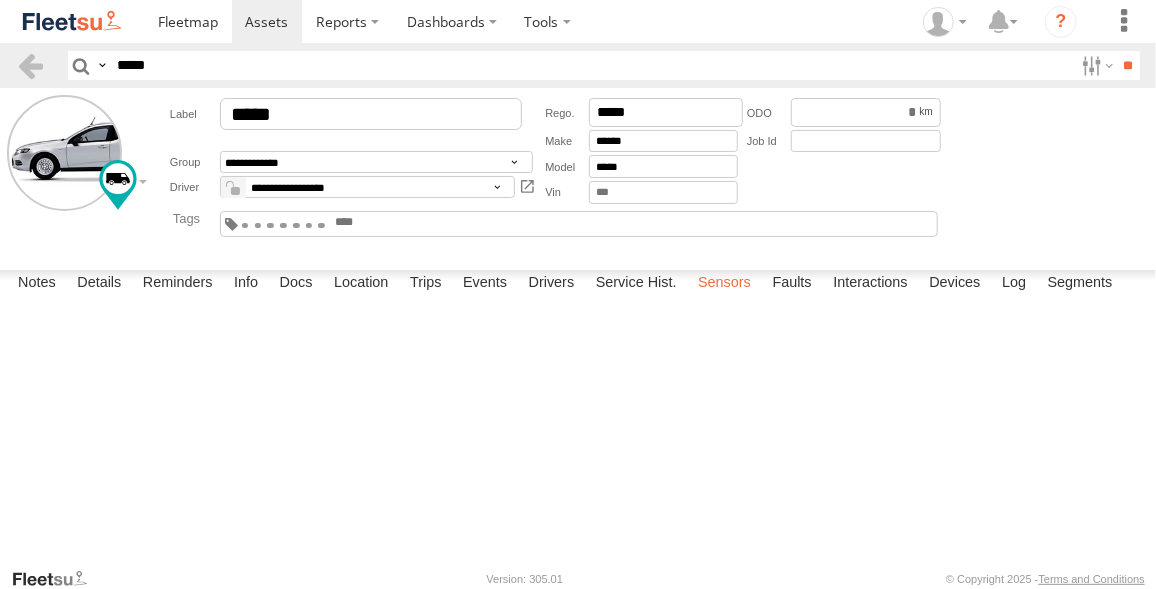 click on "Sensors" at bounding box center [724, 284] 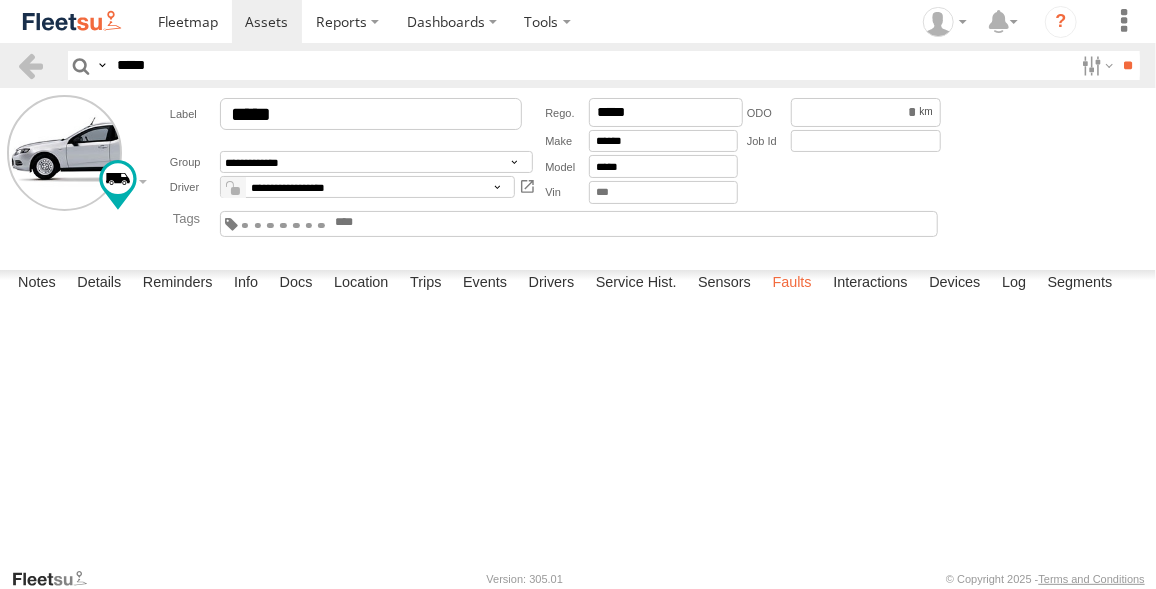 click on "Faults" at bounding box center [792, 284] 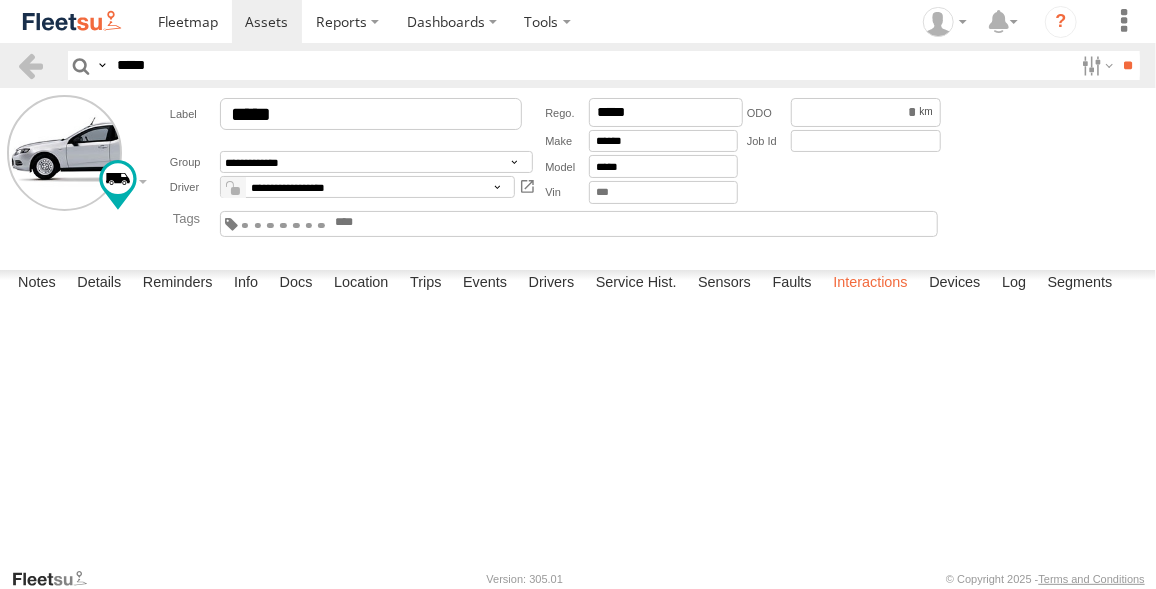 click on "Interactions" at bounding box center [870, 284] 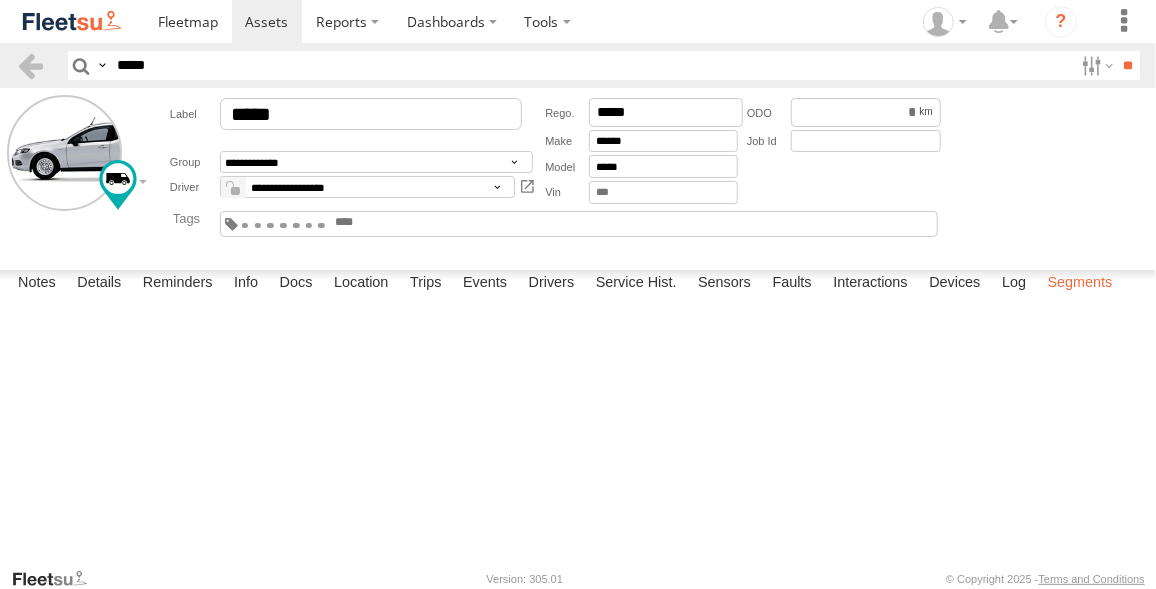 click on "Segments" at bounding box center [1080, 284] 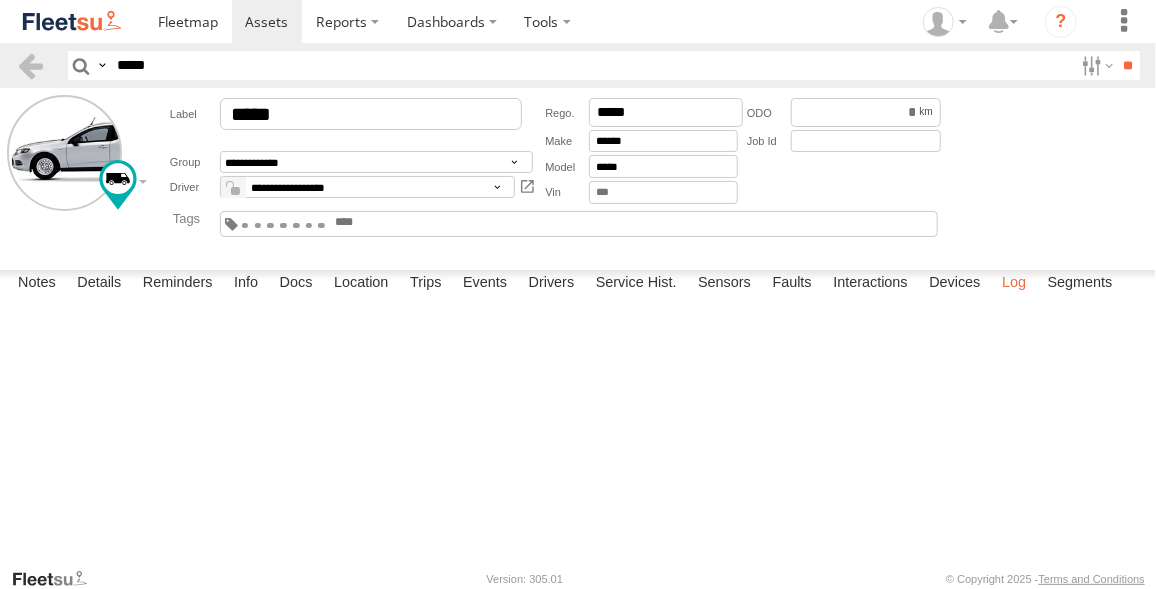 click on "Log" at bounding box center [1014, 284] 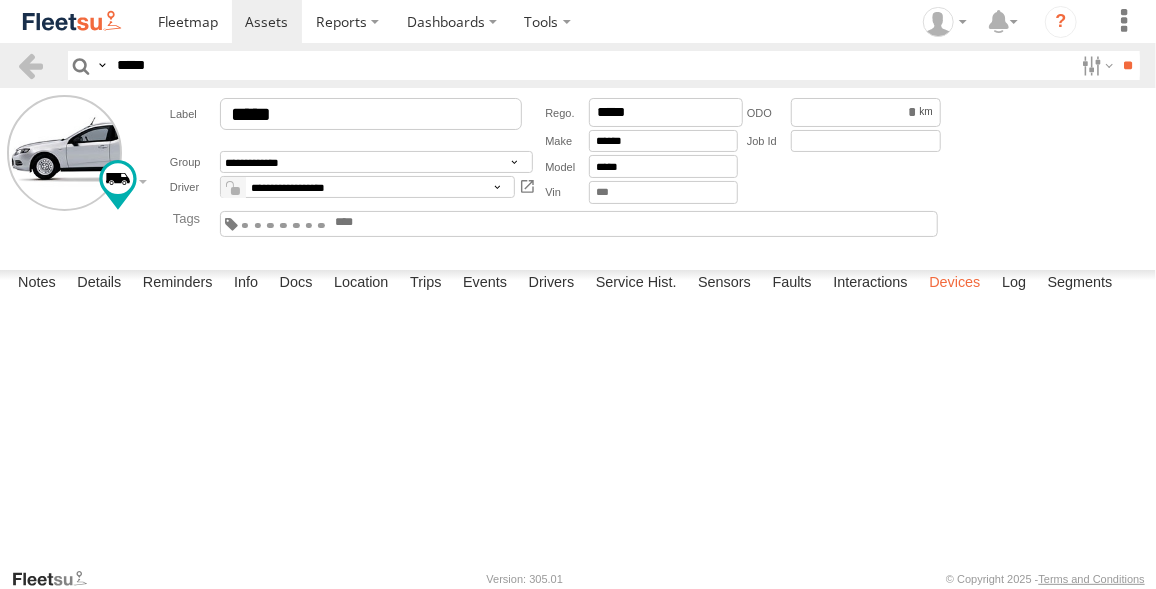 click on "Devices" at bounding box center [954, 284] 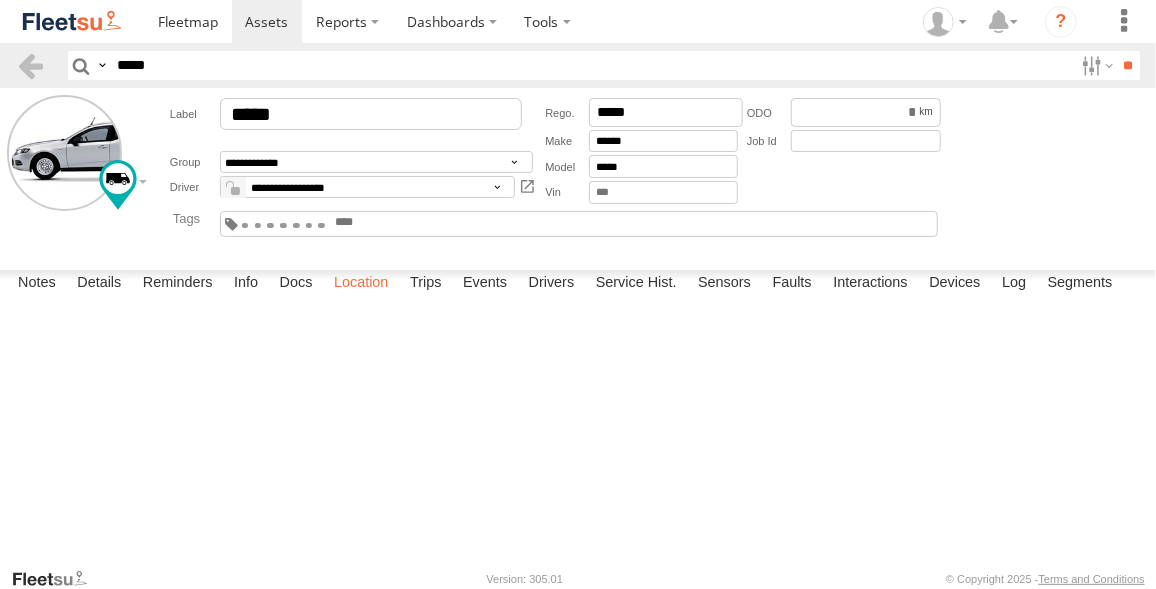 click on "Location" at bounding box center [361, 284] 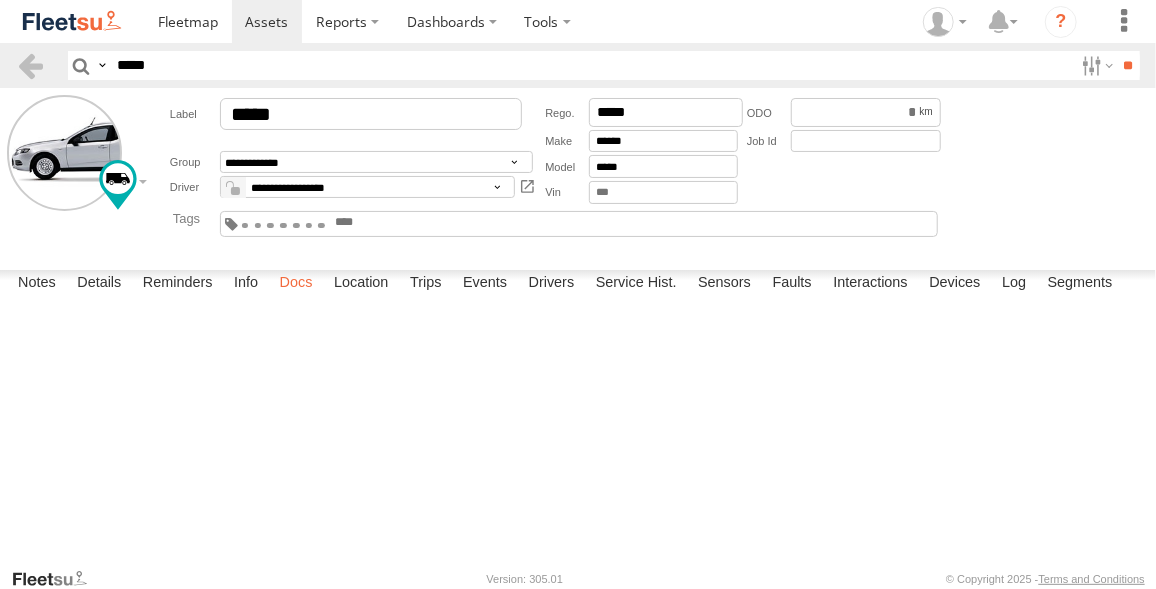 click on "Docs" at bounding box center (296, 284) 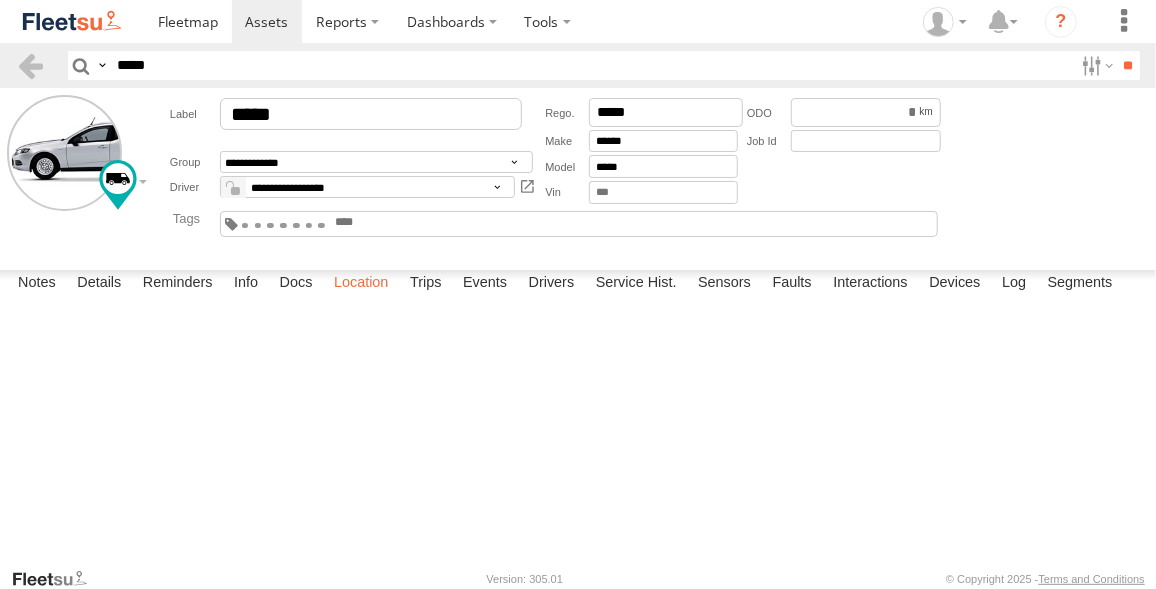 click on "Location" at bounding box center [361, 284] 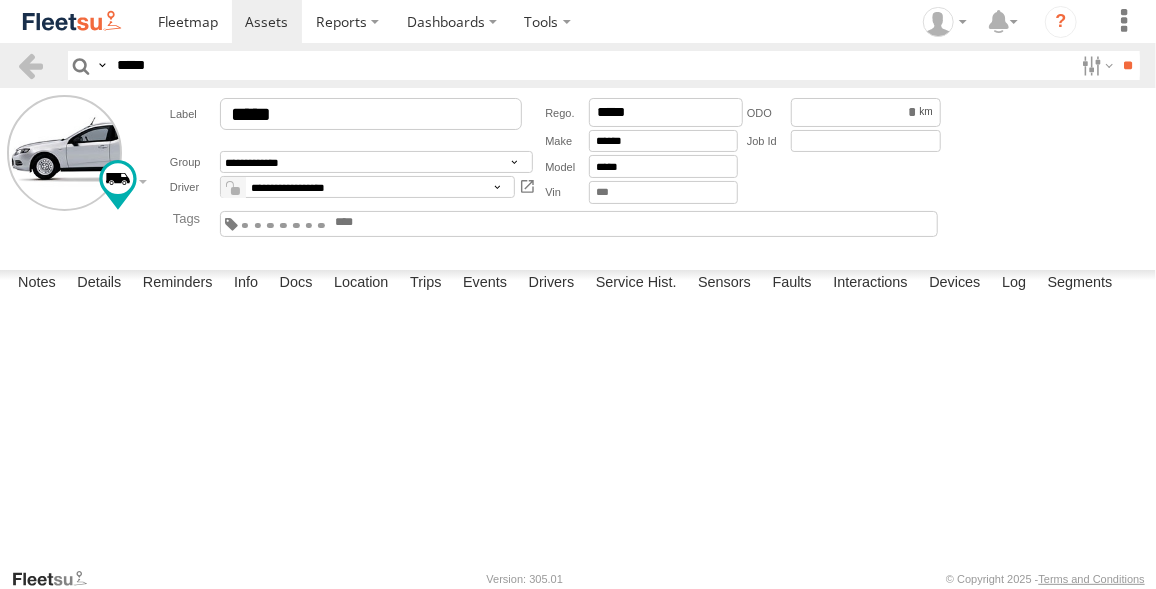 drag, startPoint x: 432, startPoint y: 453, endPoint x: 832, endPoint y: 466, distance: 400.21118 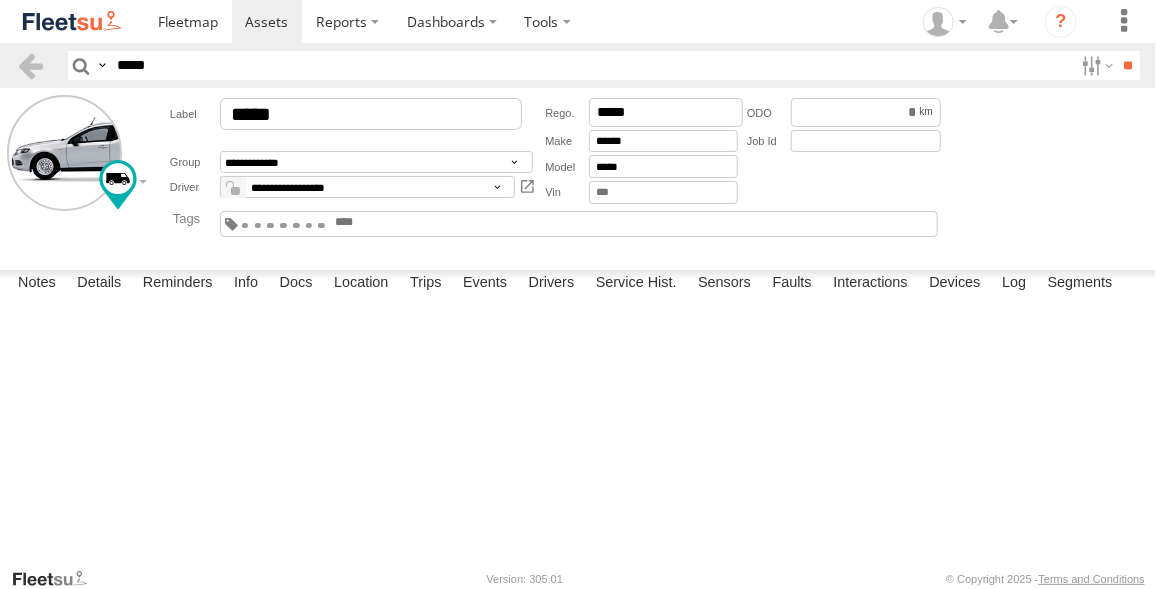 click on "**********" at bounding box center (578, 175) 